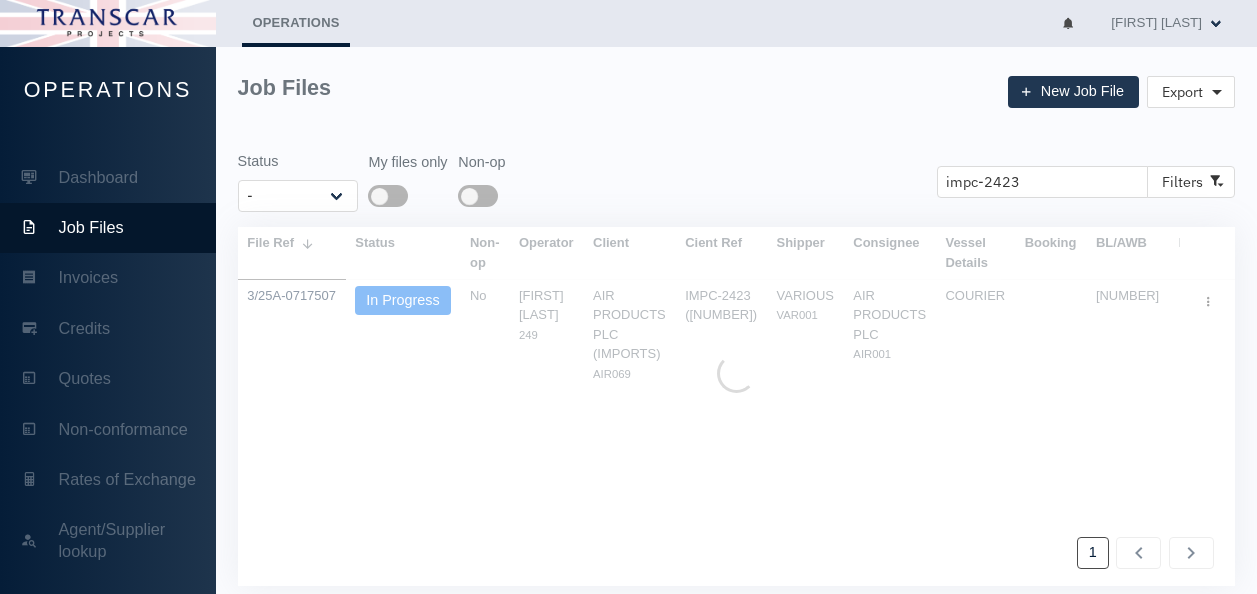 scroll, scrollTop: 0, scrollLeft: 0, axis: both 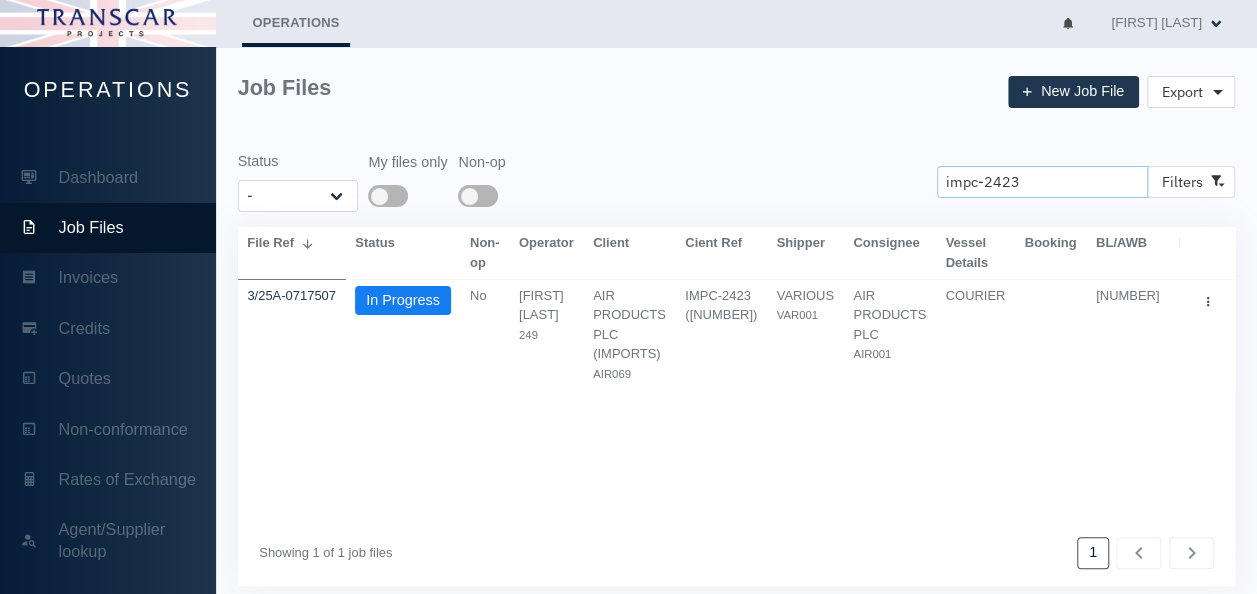 click on "impc-2423" at bounding box center (1042, 182) 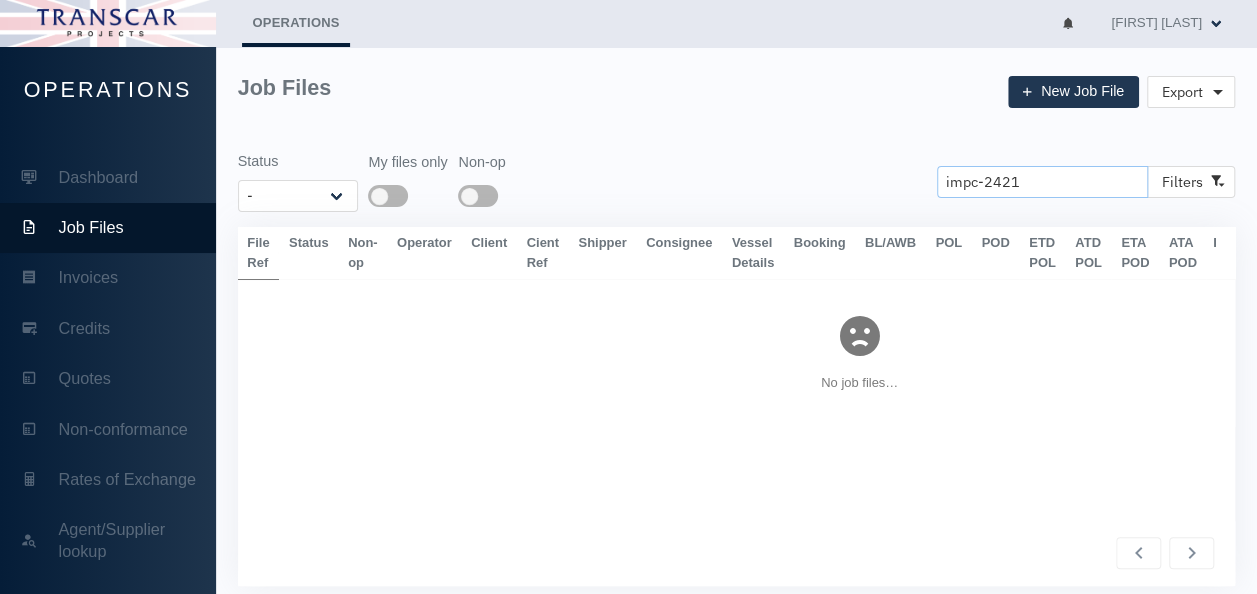 click on "impc-2421" at bounding box center [1042, 182] 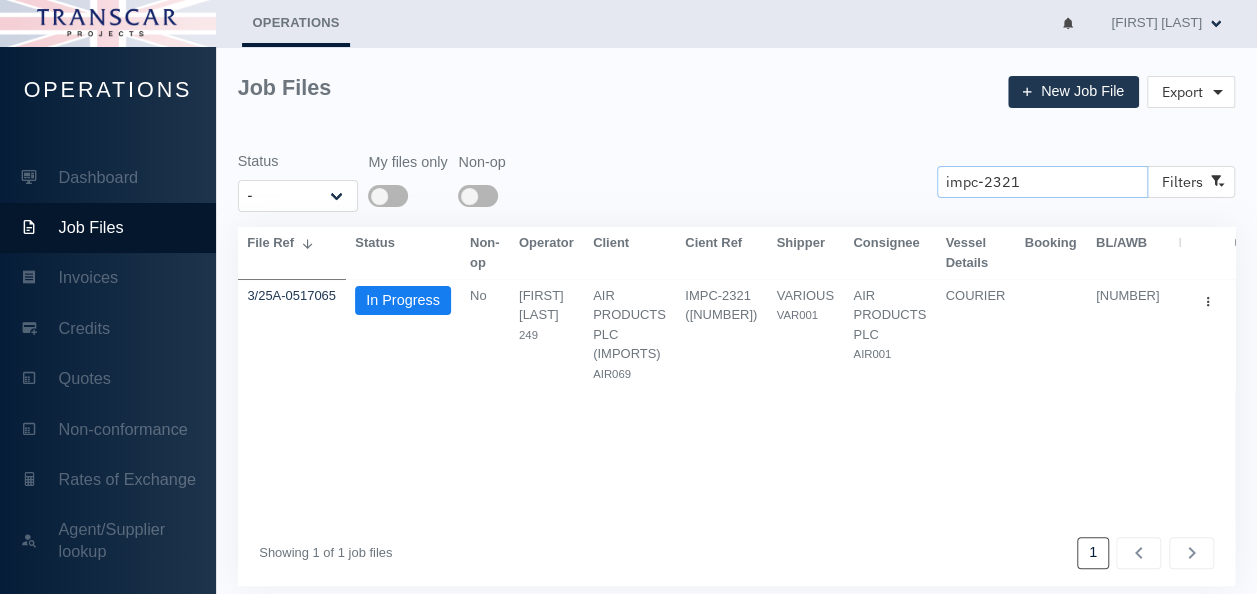click on "impc-2321" at bounding box center (1042, 182) 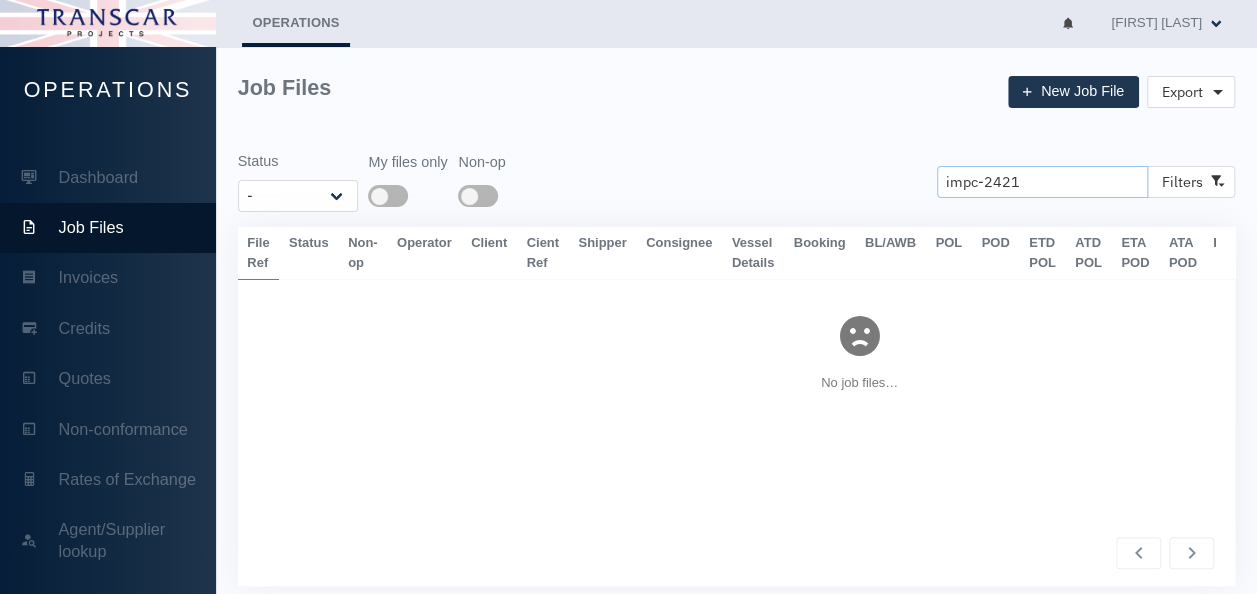 click on "impc-2421" at bounding box center (1042, 182) 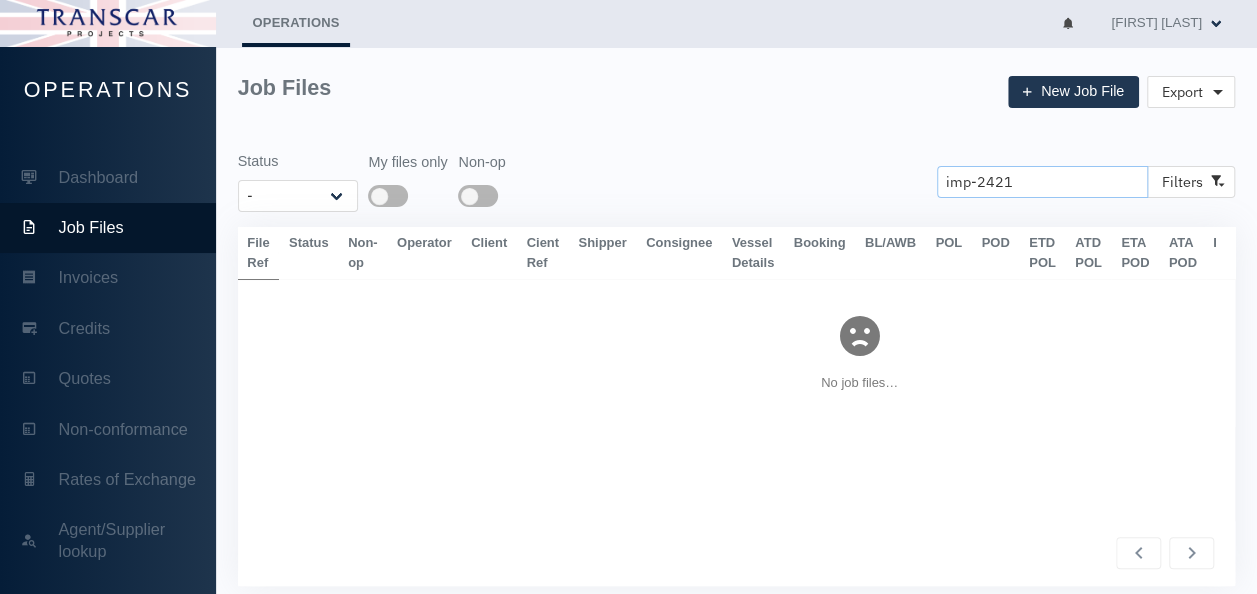 drag, startPoint x: 1007, startPoint y: 186, endPoint x: 919, endPoint y: 185, distance: 88.005684 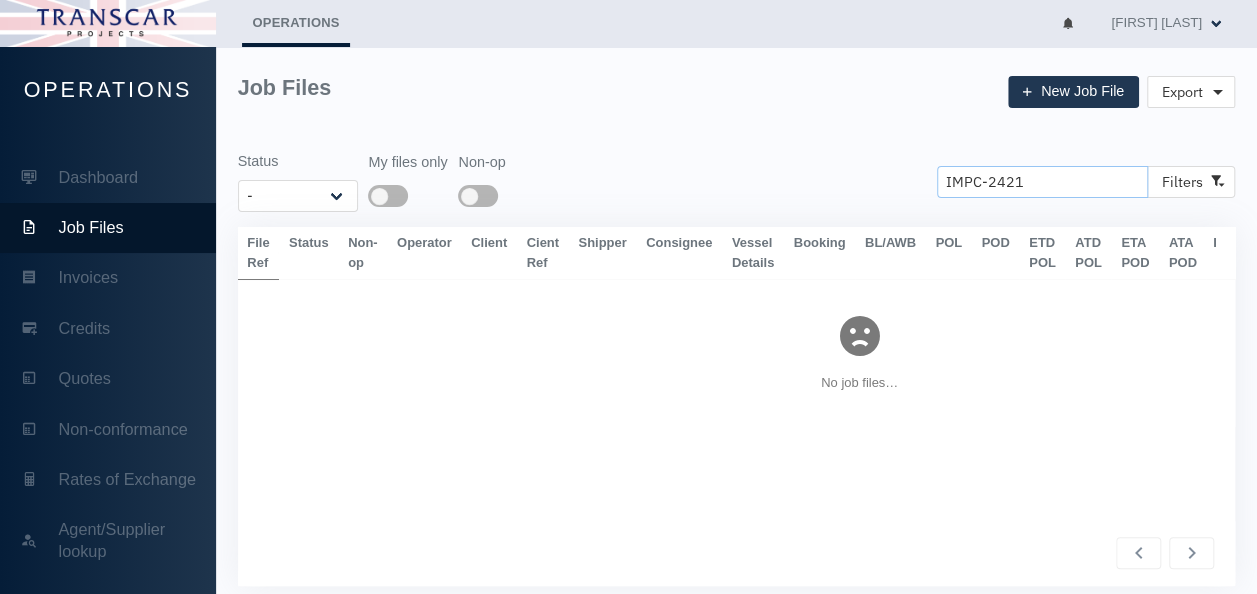 click on "IMPC-2421" at bounding box center [1042, 182] 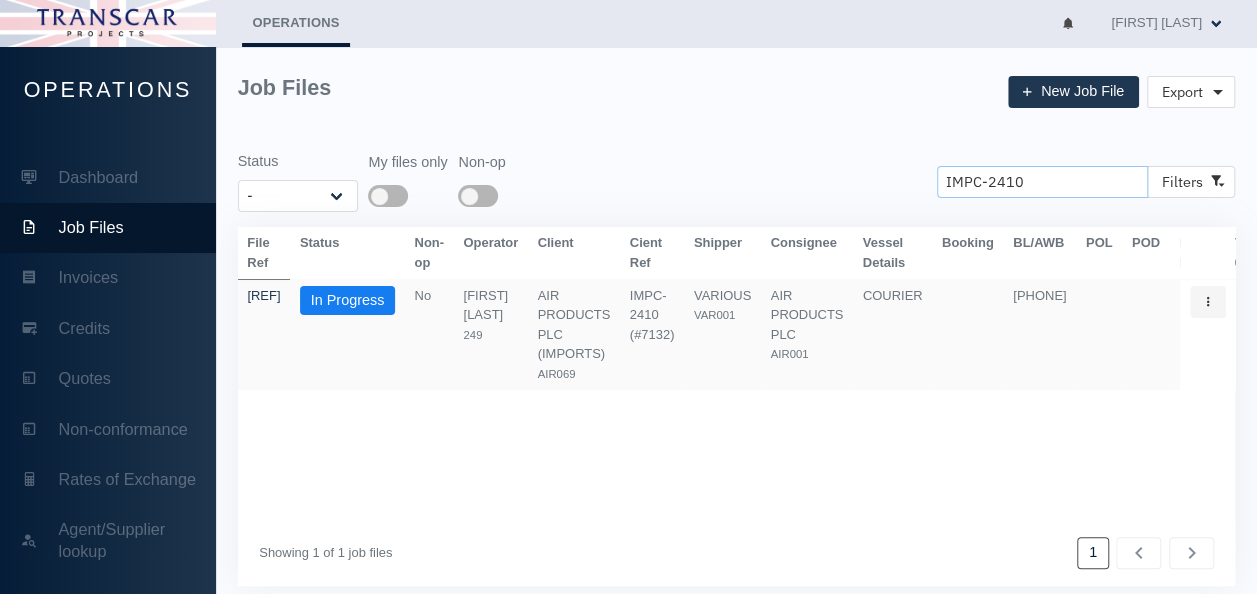 type on "IMPC-2410" 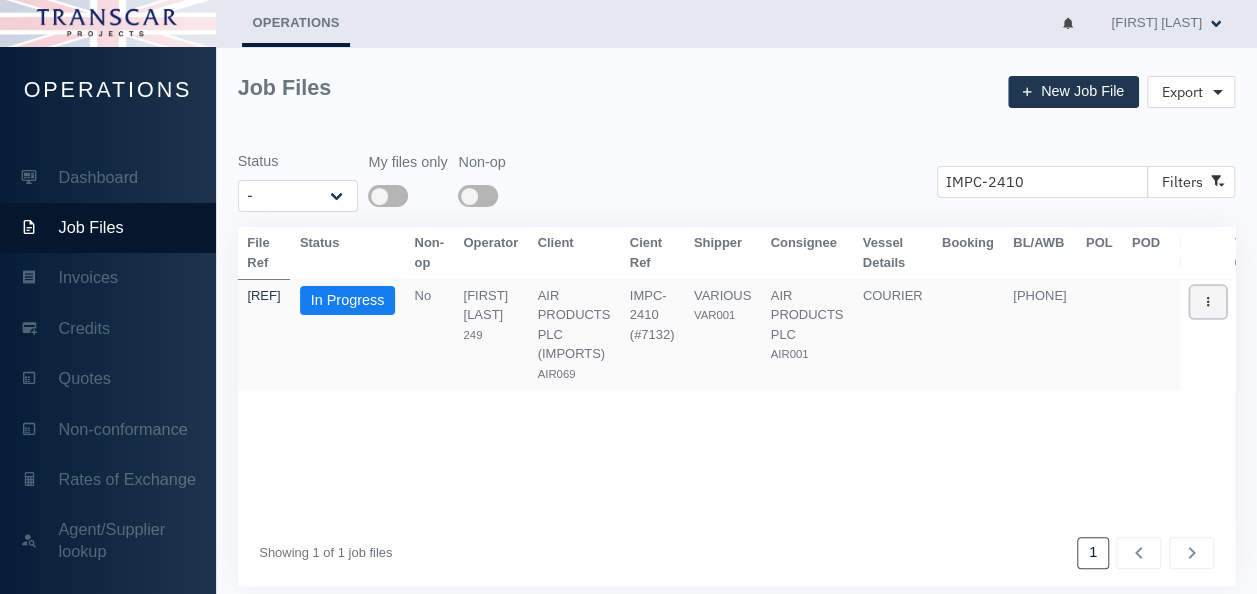 click at bounding box center (1208, 302) 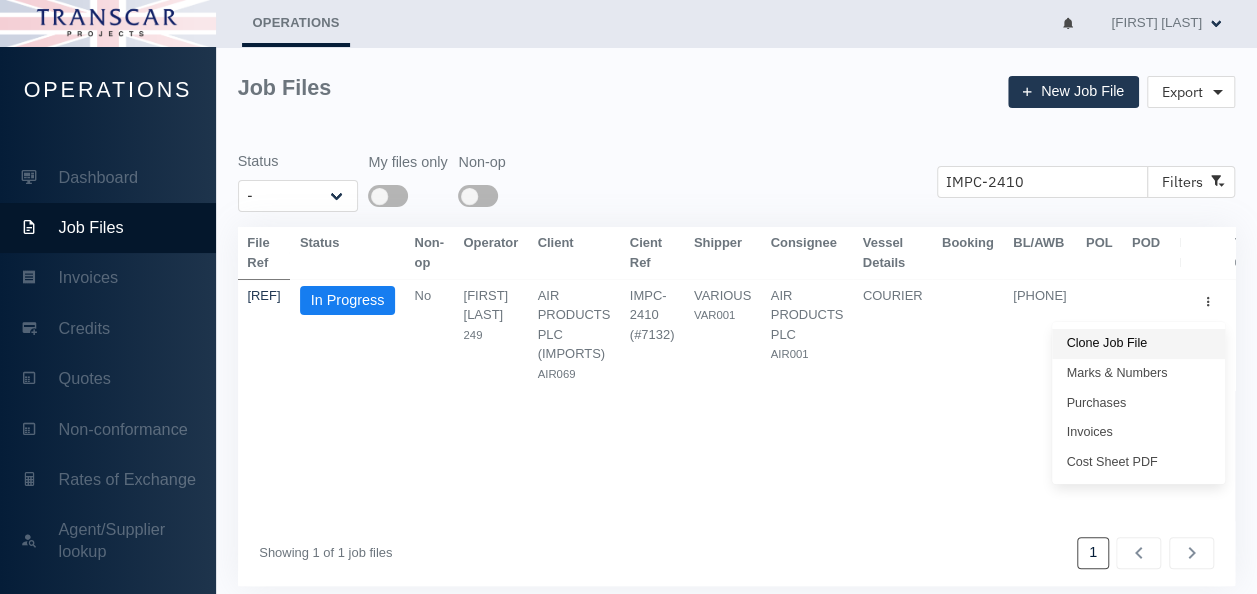 click on "Clone Job File" at bounding box center (1138, 344) 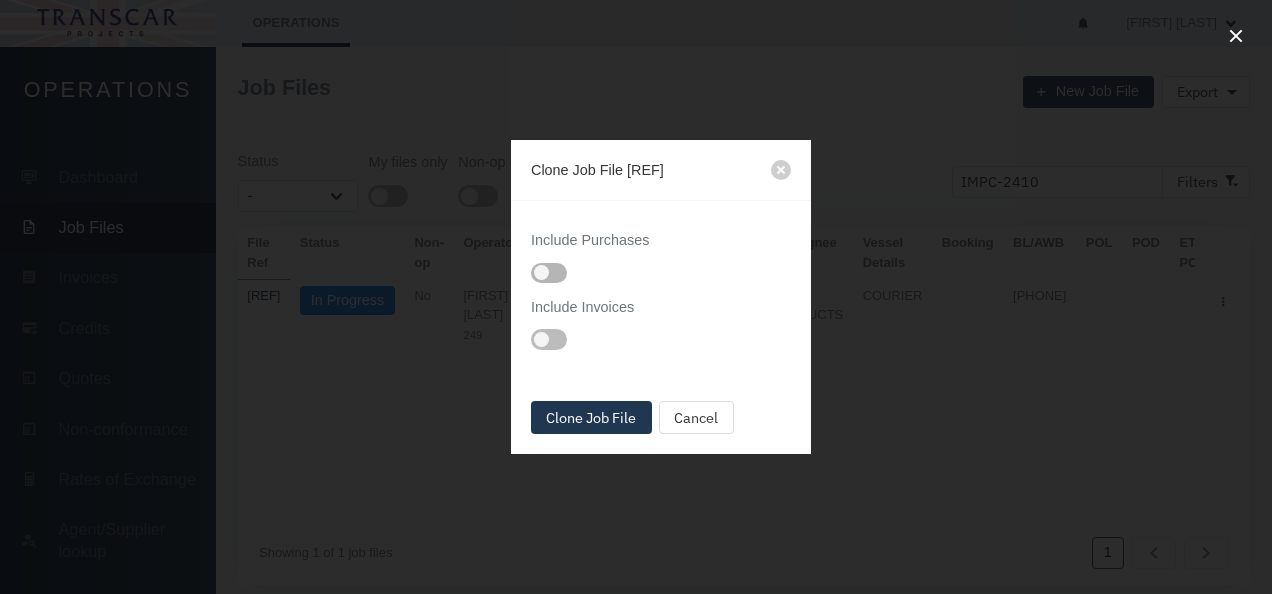 click at bounding box center (549, 273) 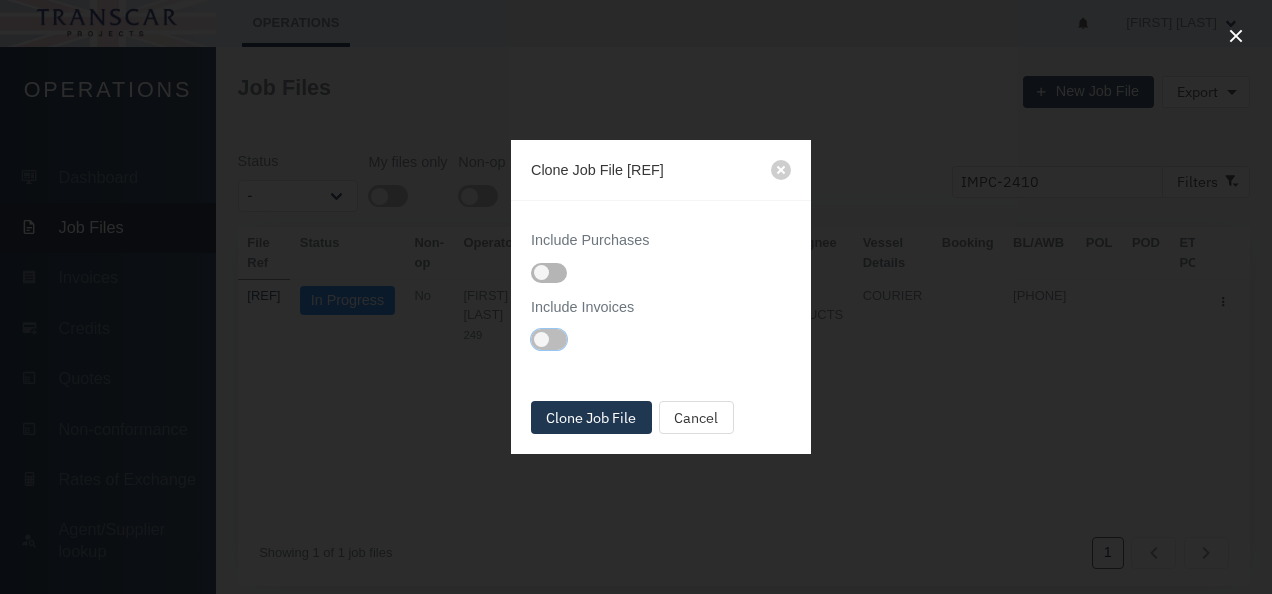 click at bounding box center [537, 272] 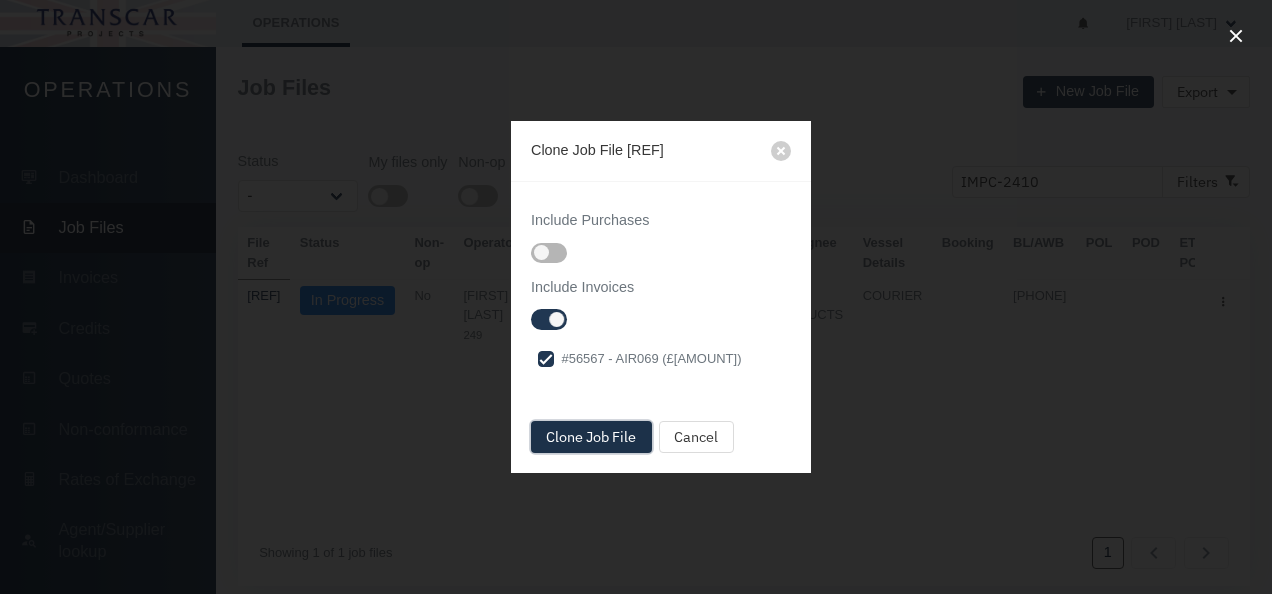 click on "Clone Job File" at bounding box center (591, 437) 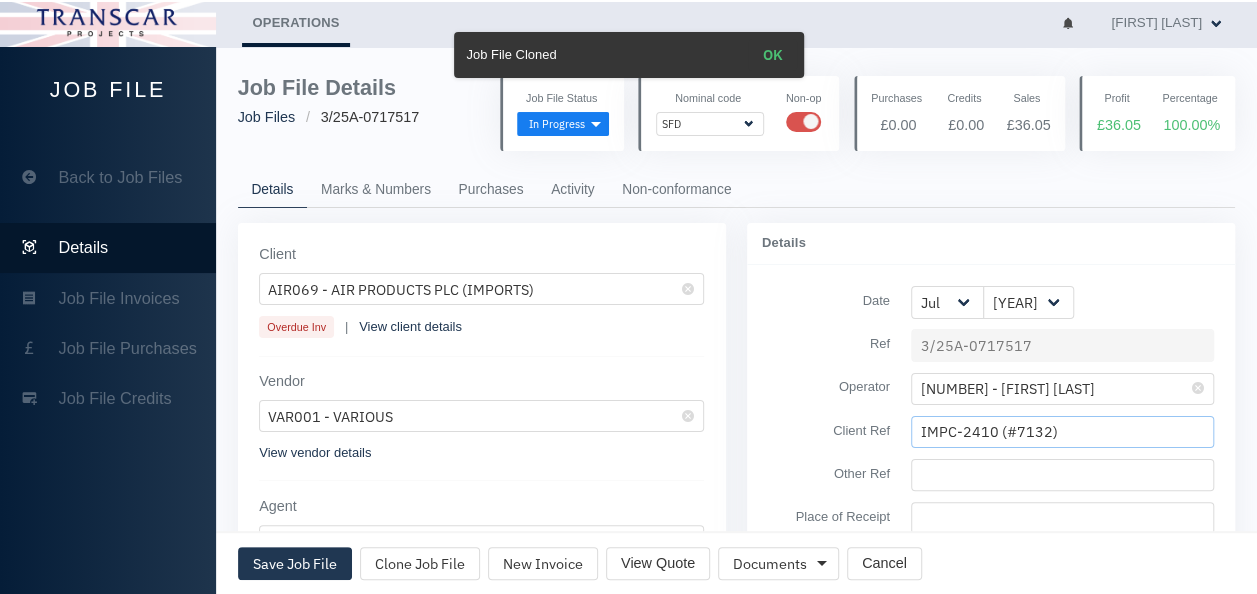 click on "IMPC-2410 (#7132)" at bounding box center (1062, 432) 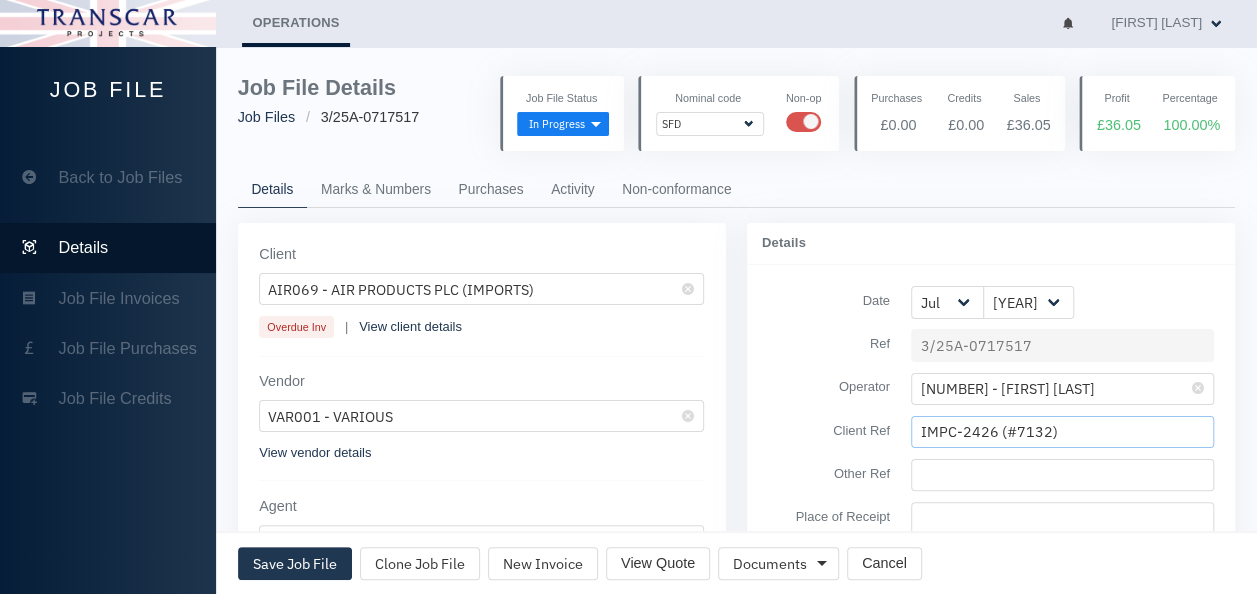 click on "IMPC-2426 (#7132)" at bounding box center [1062, 432] 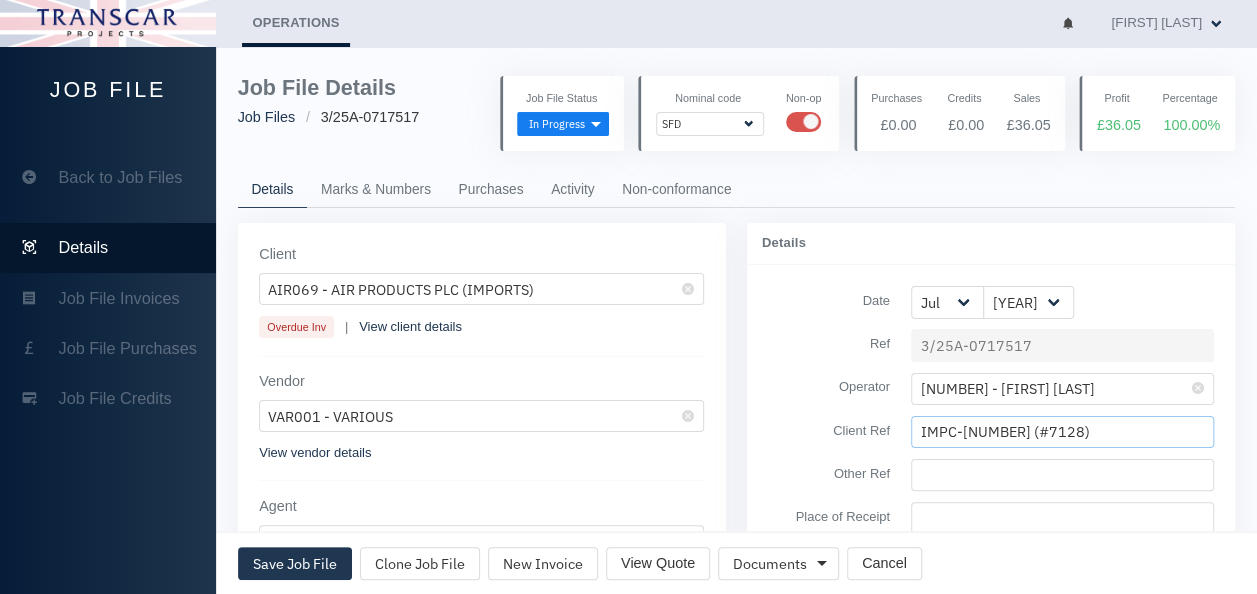 type on "IMPC-[NUMBER] (#7128)" 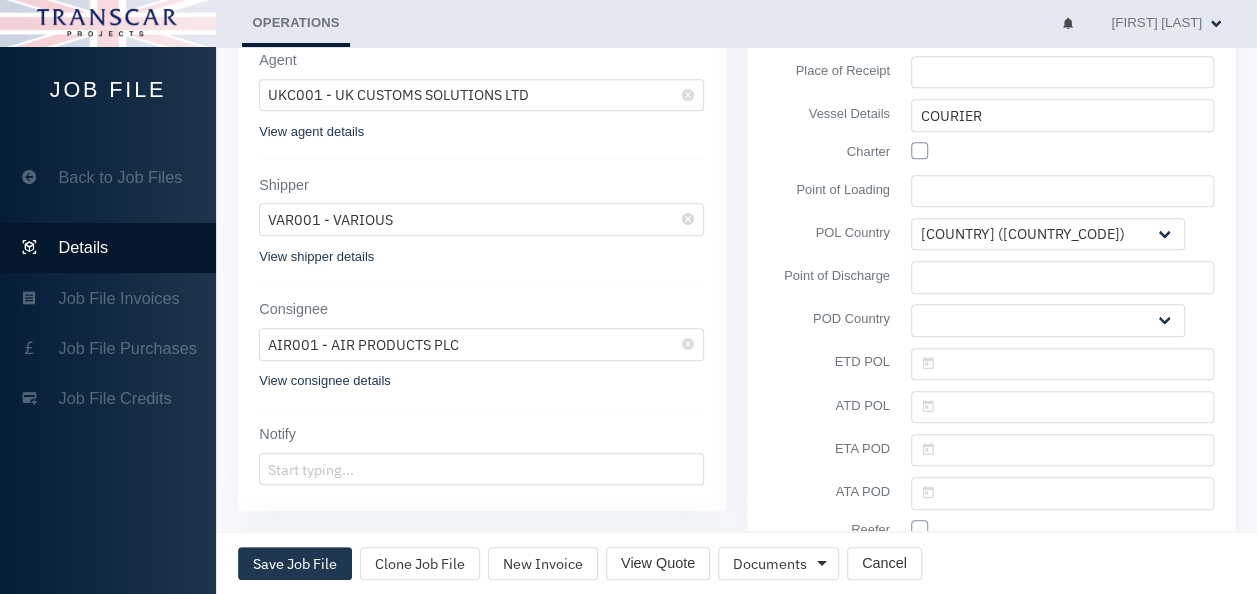 scroll, scrollTop: 462, scrollLeft: 0, axis: vertical 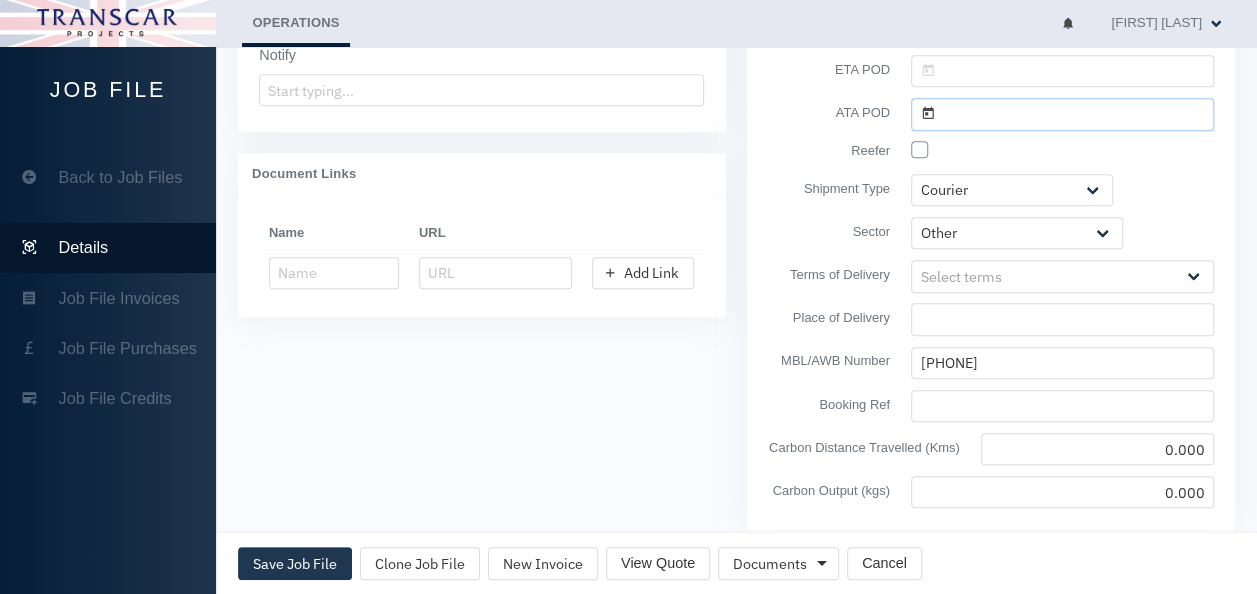 click at bounding box center [1062, 114] 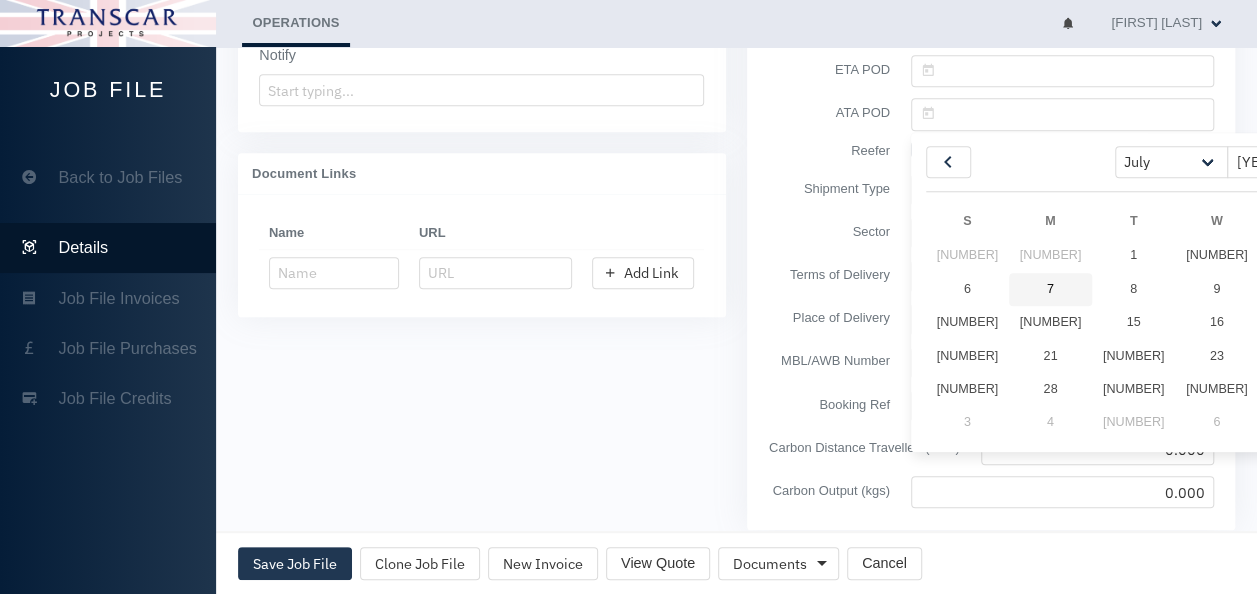click on "7" at bounding box center (1050, 289) 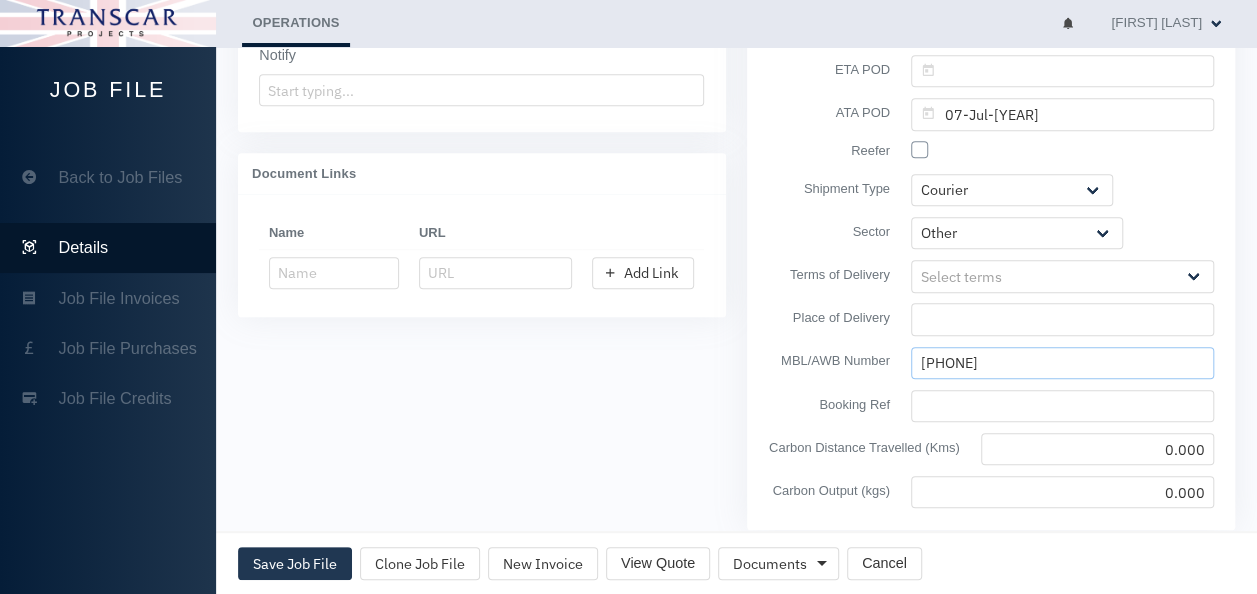 click on "[PHONE]" at bounding box center (1062, 363) 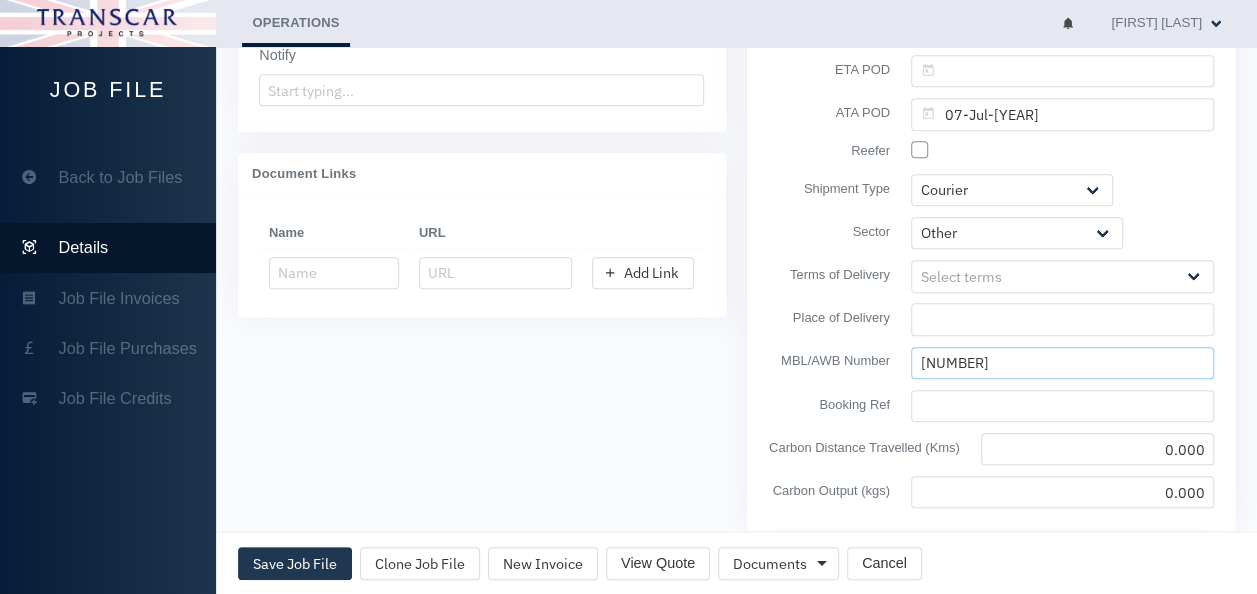 scroll, scrollTop: 0, scrollLeft: 0, axis: both 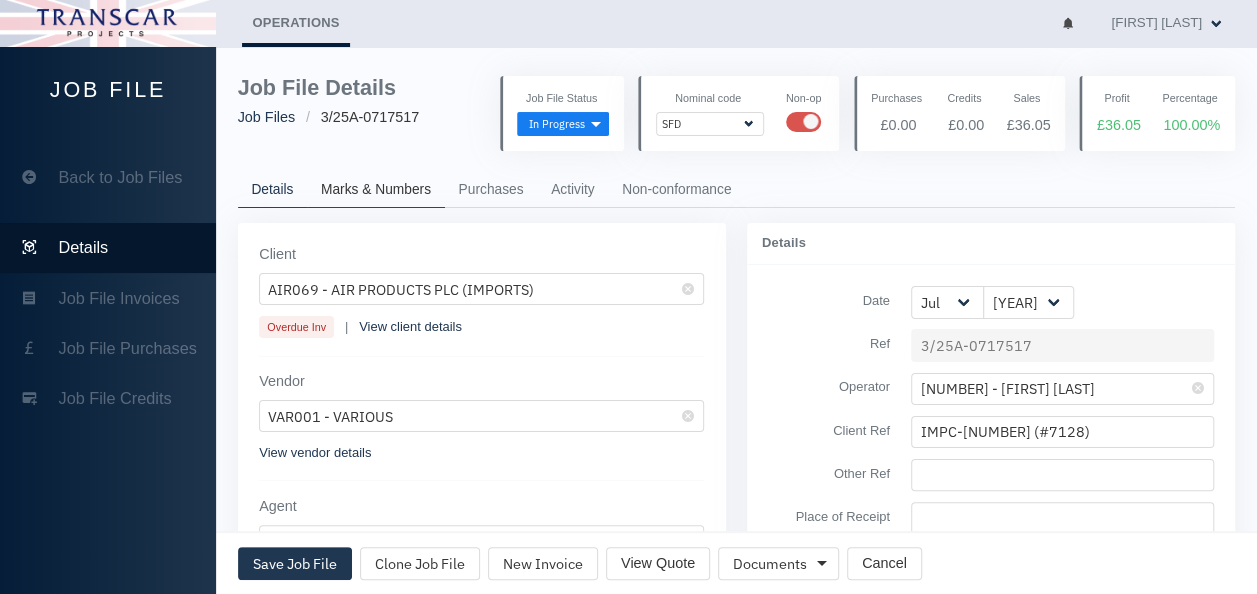 type on "[NUMBER]" 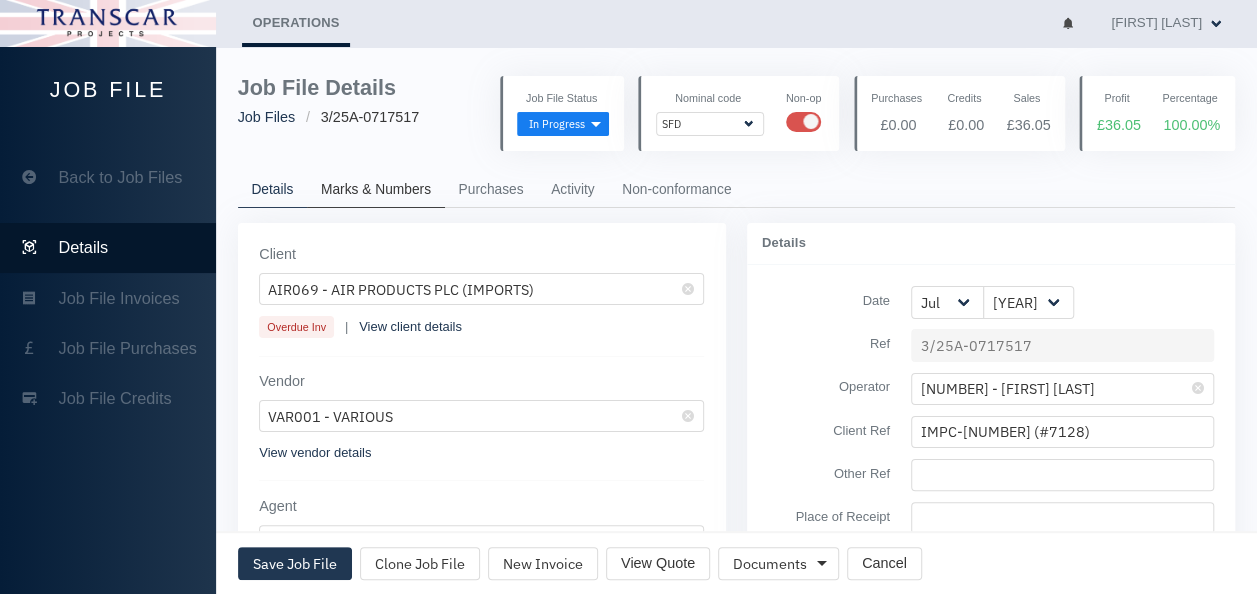 click on "Marks & Numbers" at bounding box center (376, 190) 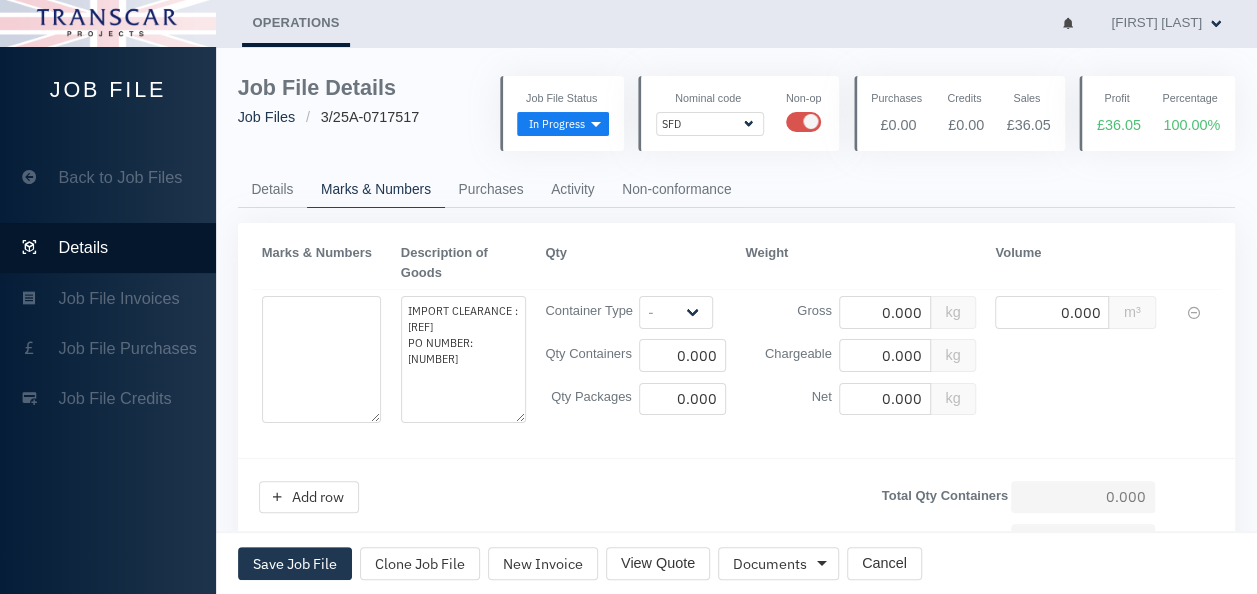 click on "Documents
Air Waybill Instruction
Bill of Lading Instruction
Cost Sheet PDF
Pre-shipment PDF
Certificate of shipment PDF
Cancel" at bounding box center (580, 563) 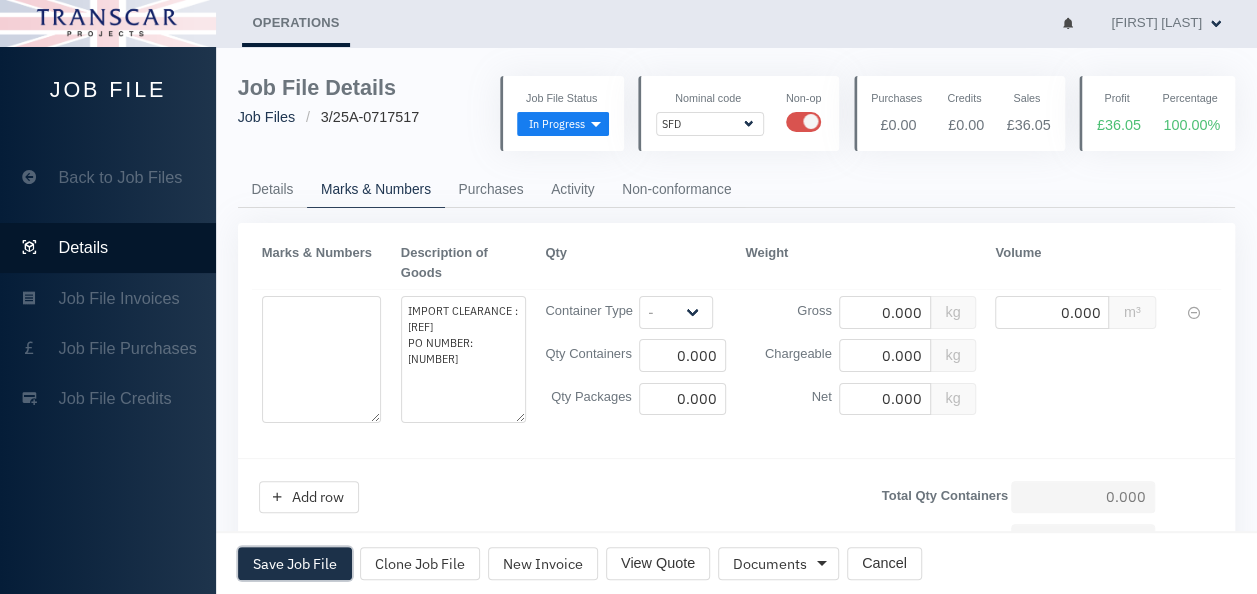 click on "Save Job File" at bounding box center [295, 564] 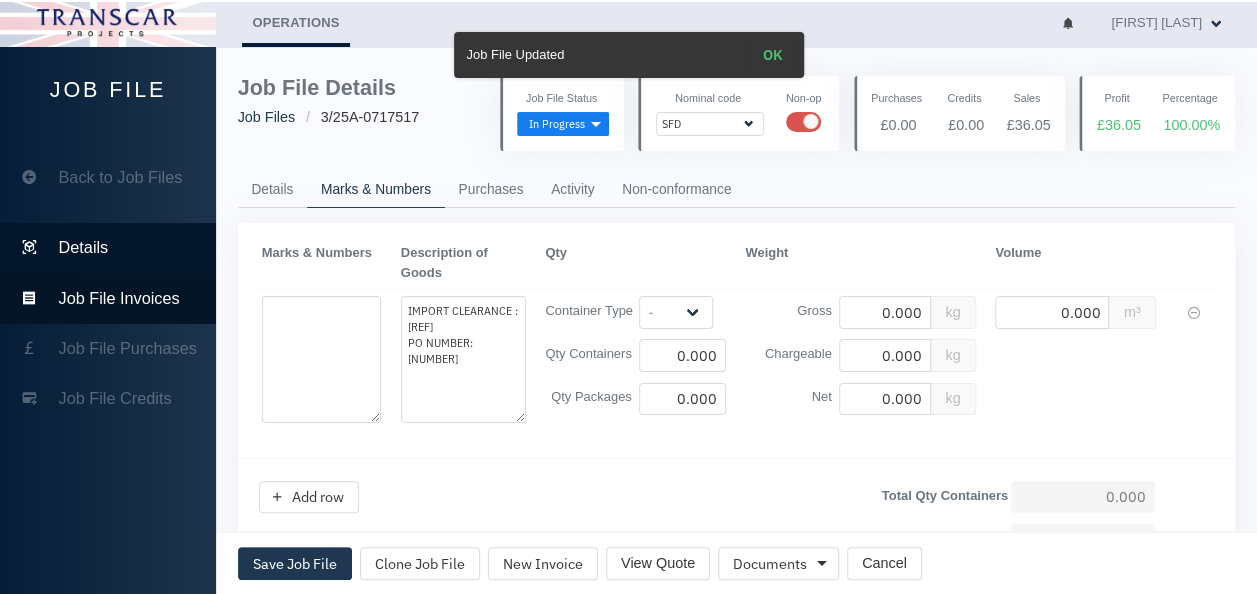 click on "Job File Invoices" at bounding box center [108, 298] 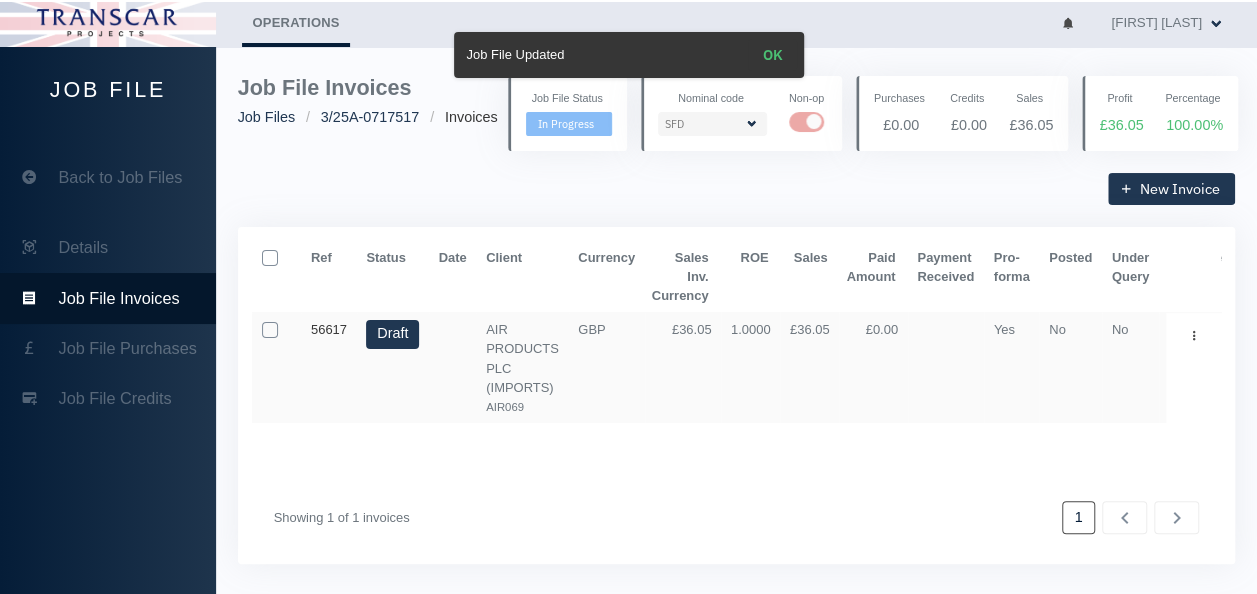 click on "56617" at bounding box center (329, 329) 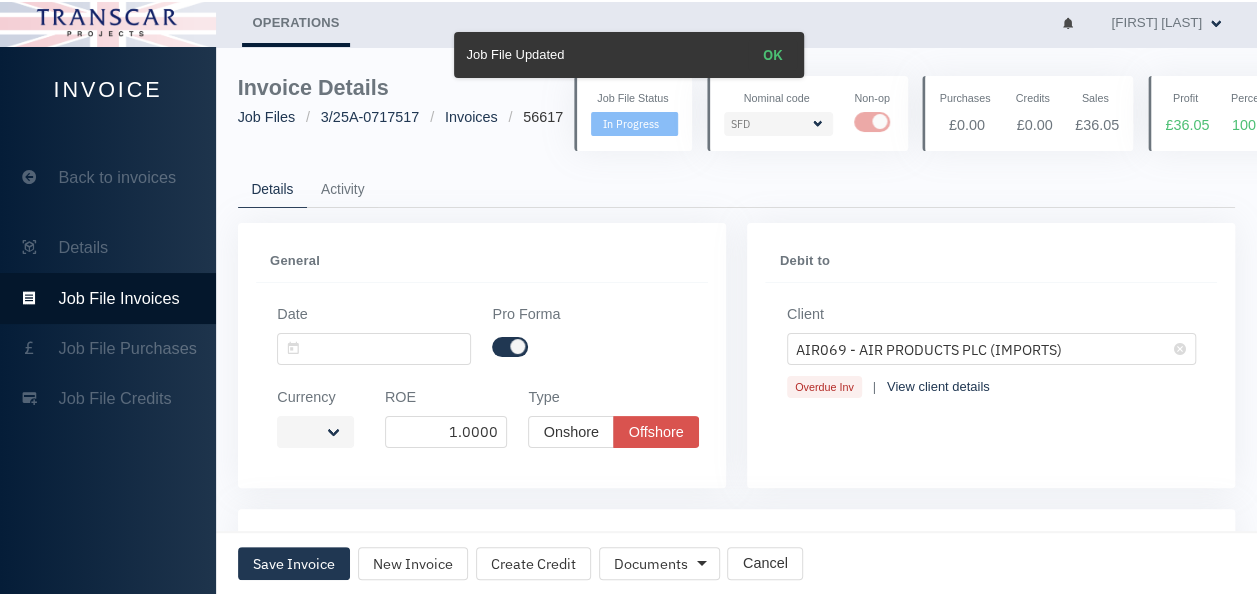 click on "General" at bounding box center [482, 261] 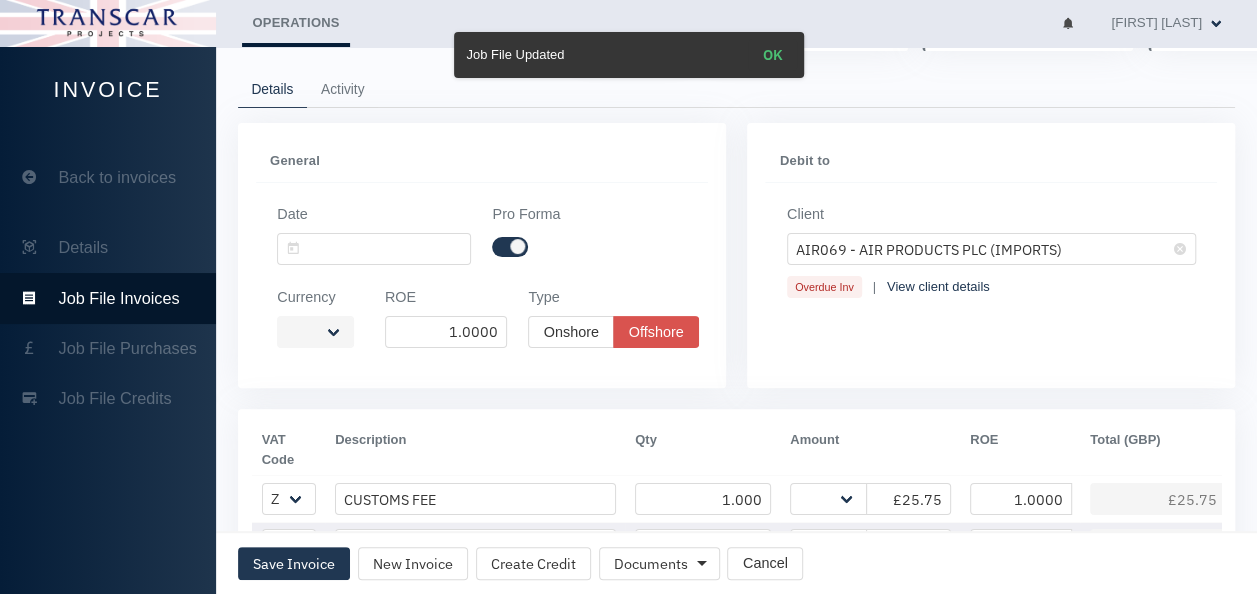 scroll, scrollTop: 120, scrollLeft: 0, axis: vertical 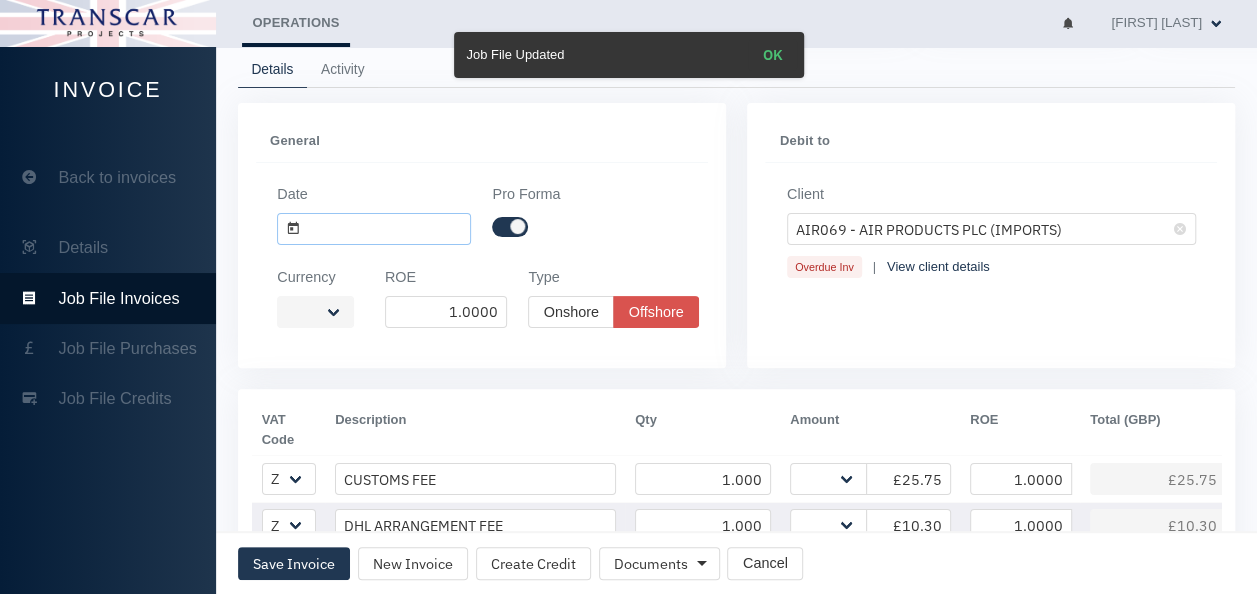 click at bounding box center [374, 229] 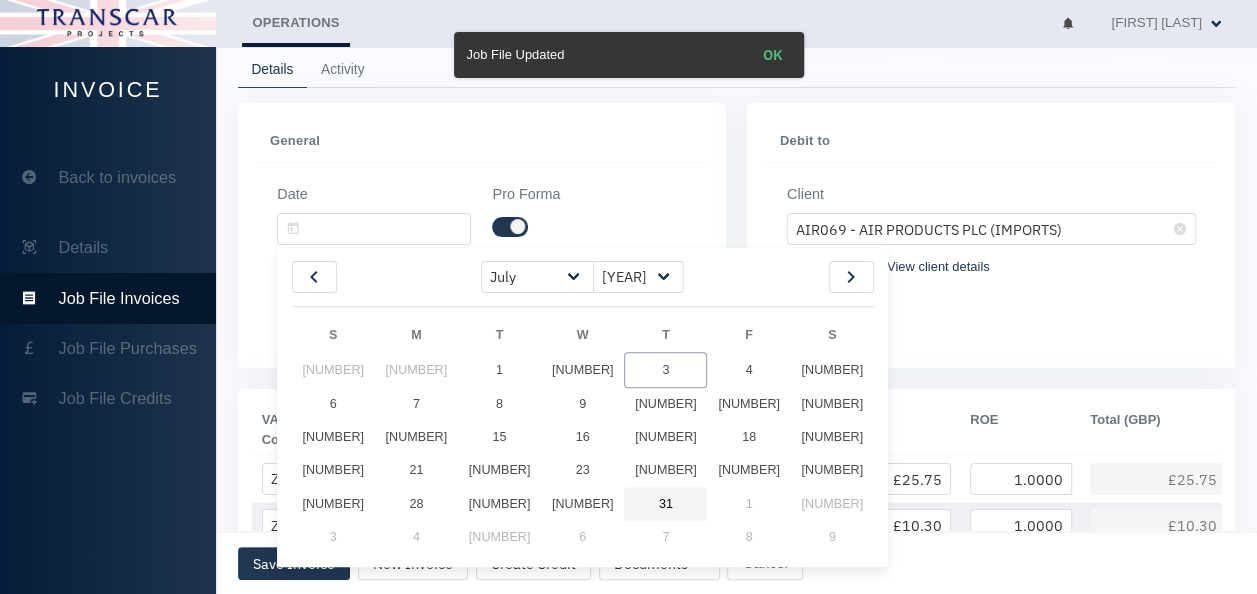 click on "31" at bounding box center [499, 370] 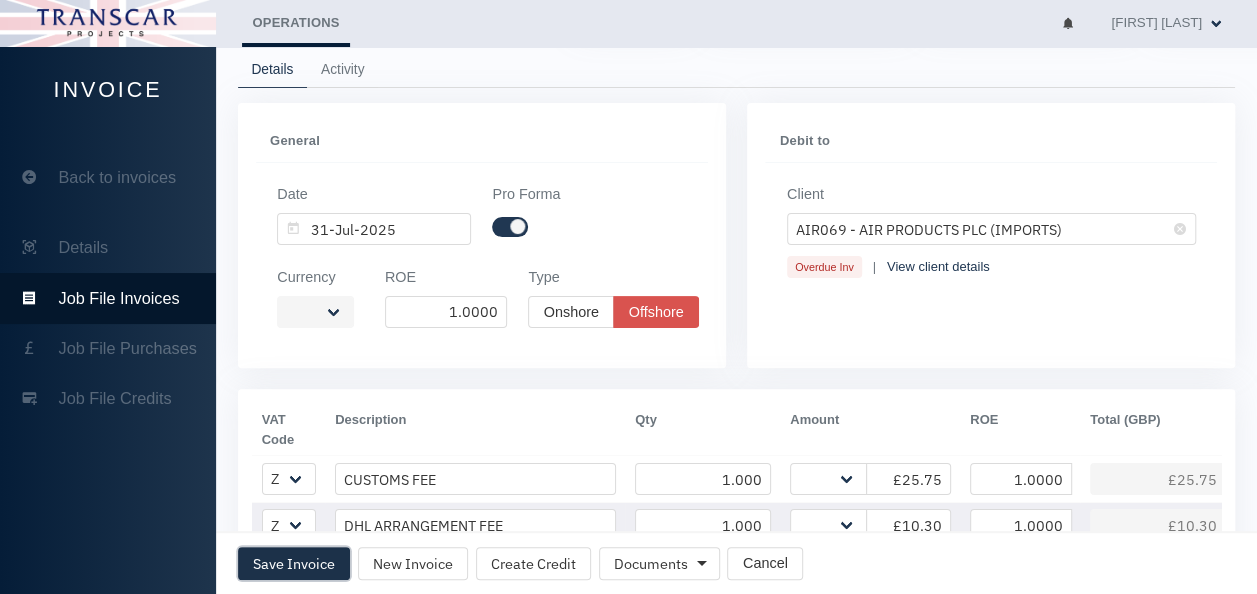 click on "Save Invoice" at bounding box center [294, 563] 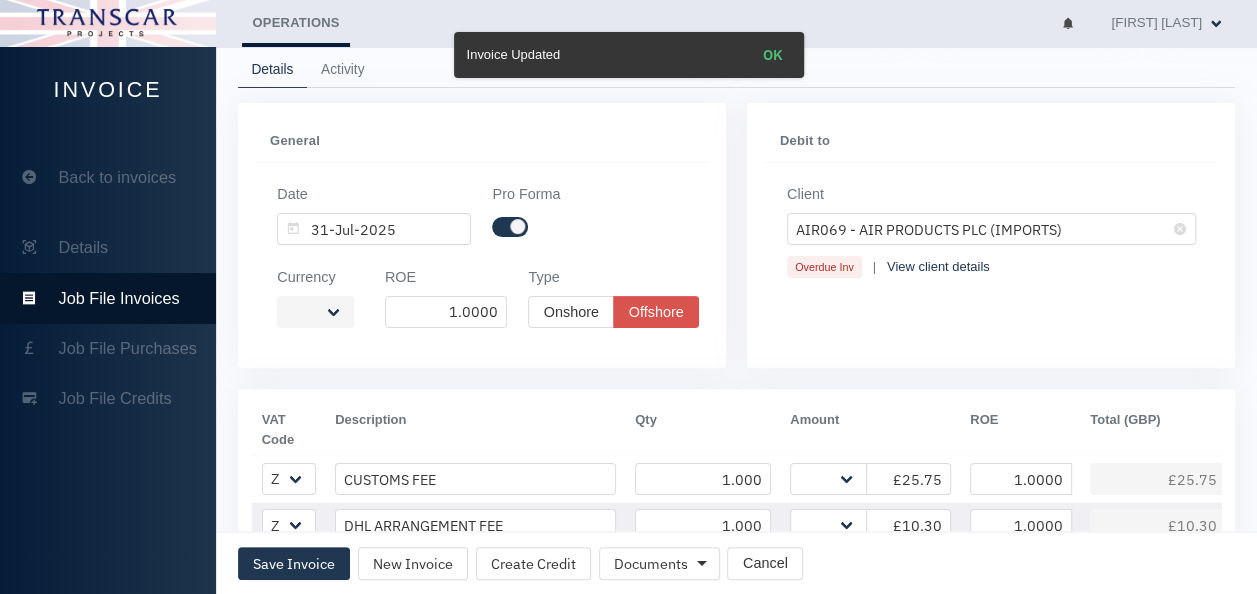 scroll, scrollTop: 0, scrollLeft: 0, axis: both 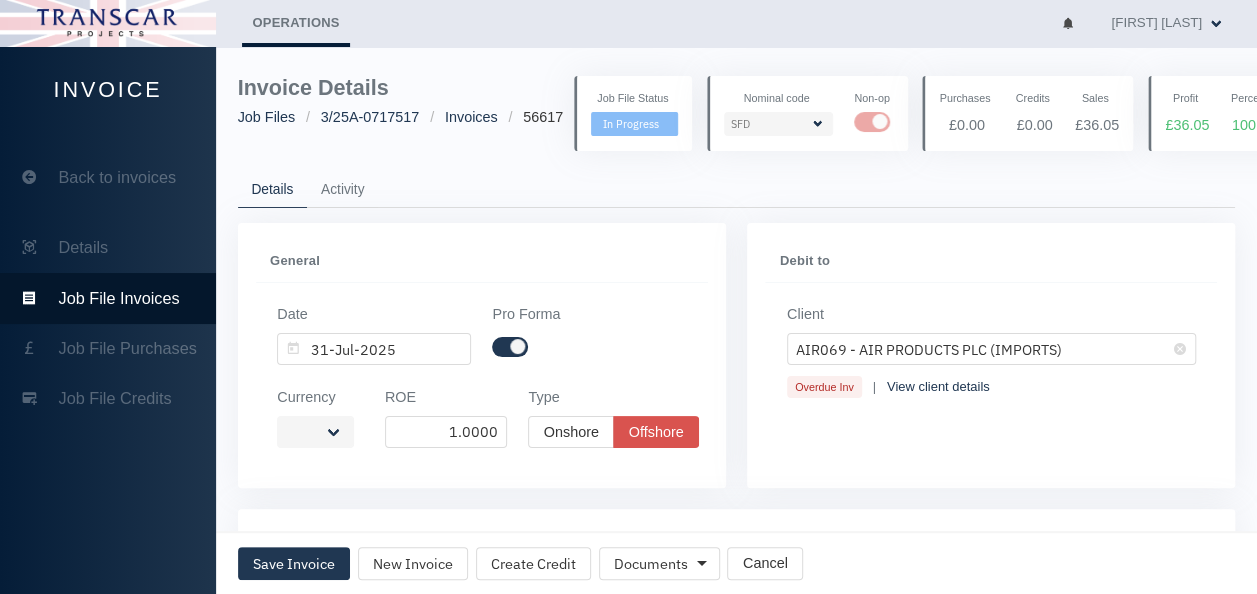 click on "Back to invoices" at bounding box center [108, 187] 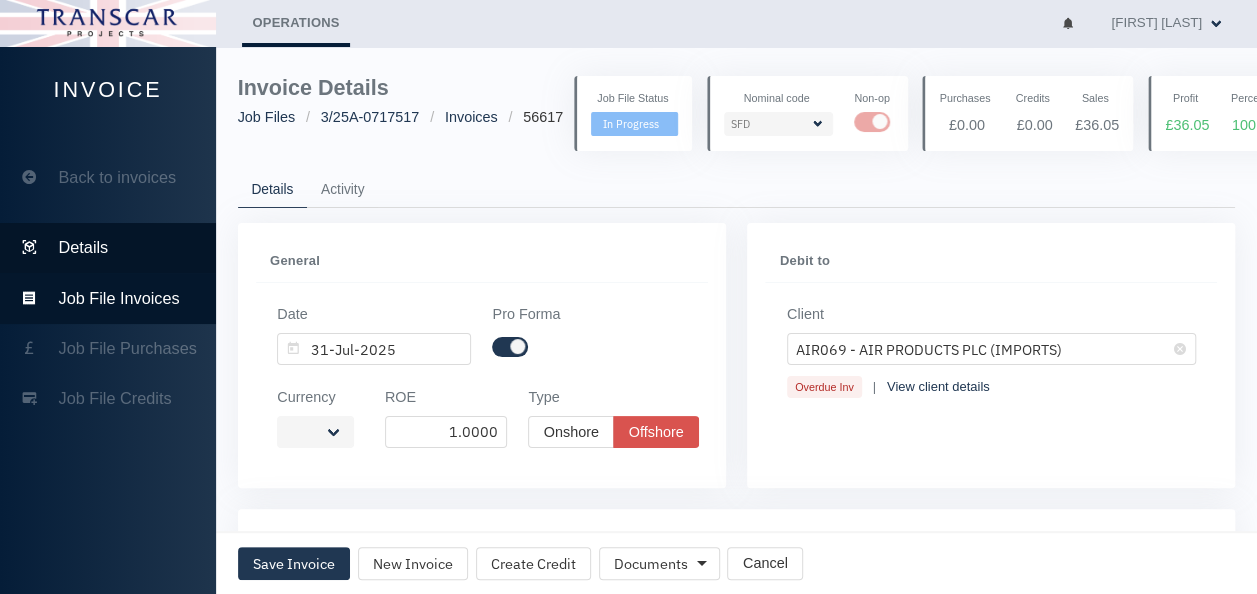 click on "Details" at bounding box center [108, 248] 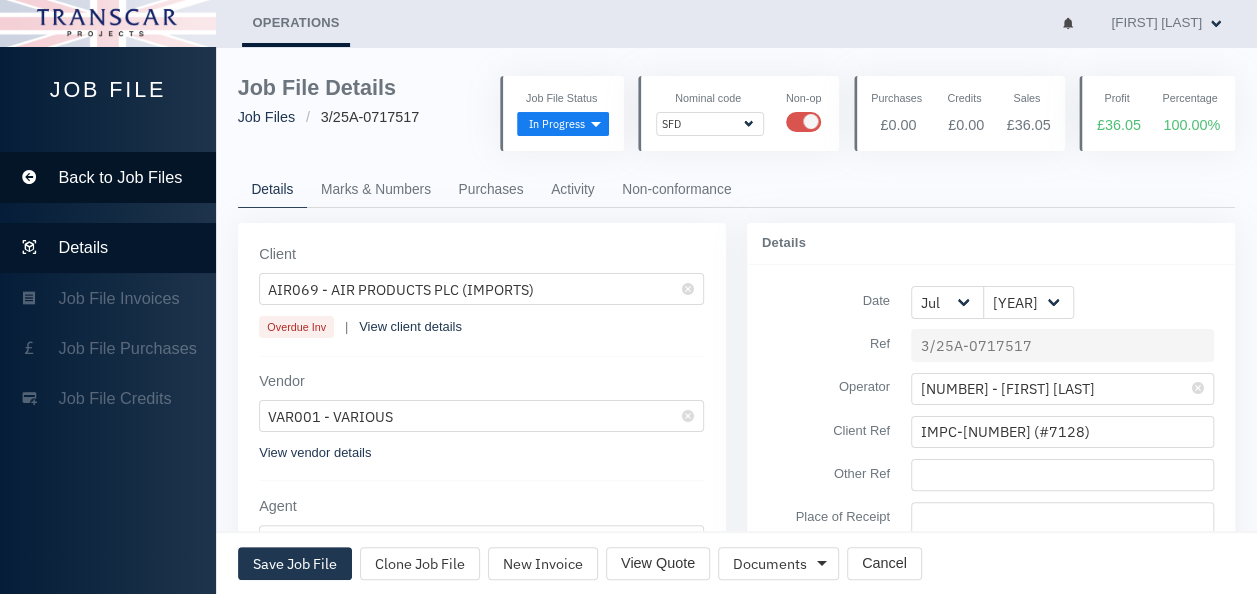 click on "Back to Job Files" at bounding box center (108, 177) 